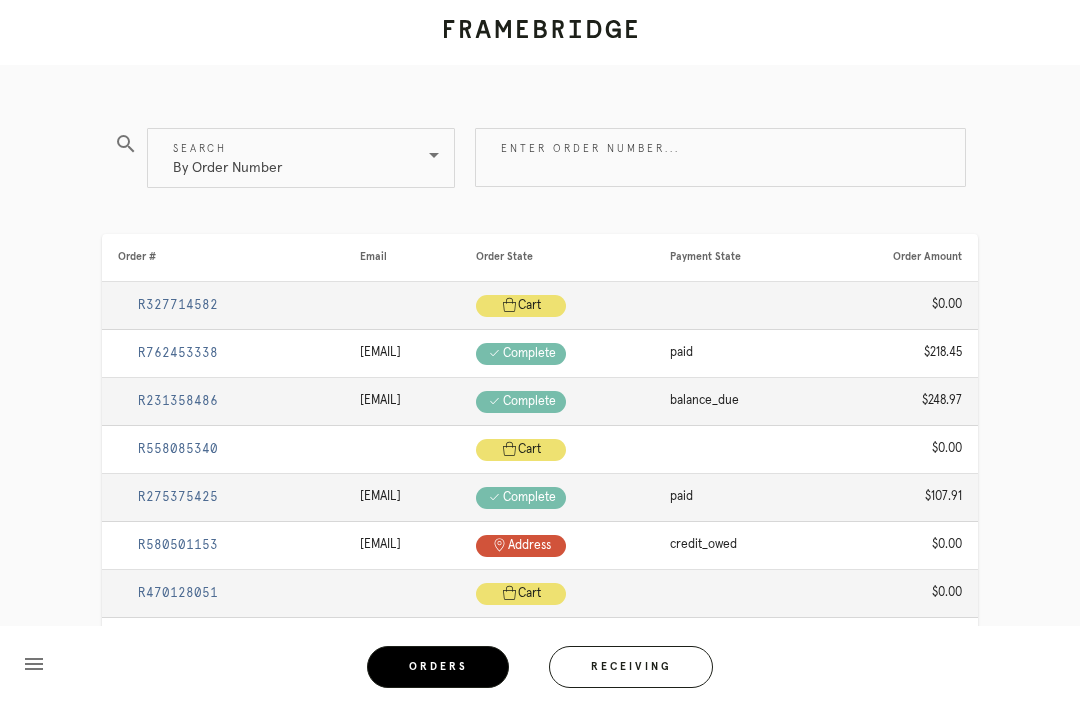 scroll, scrollTop: 63, scrollLeft: 0, axis: vertical 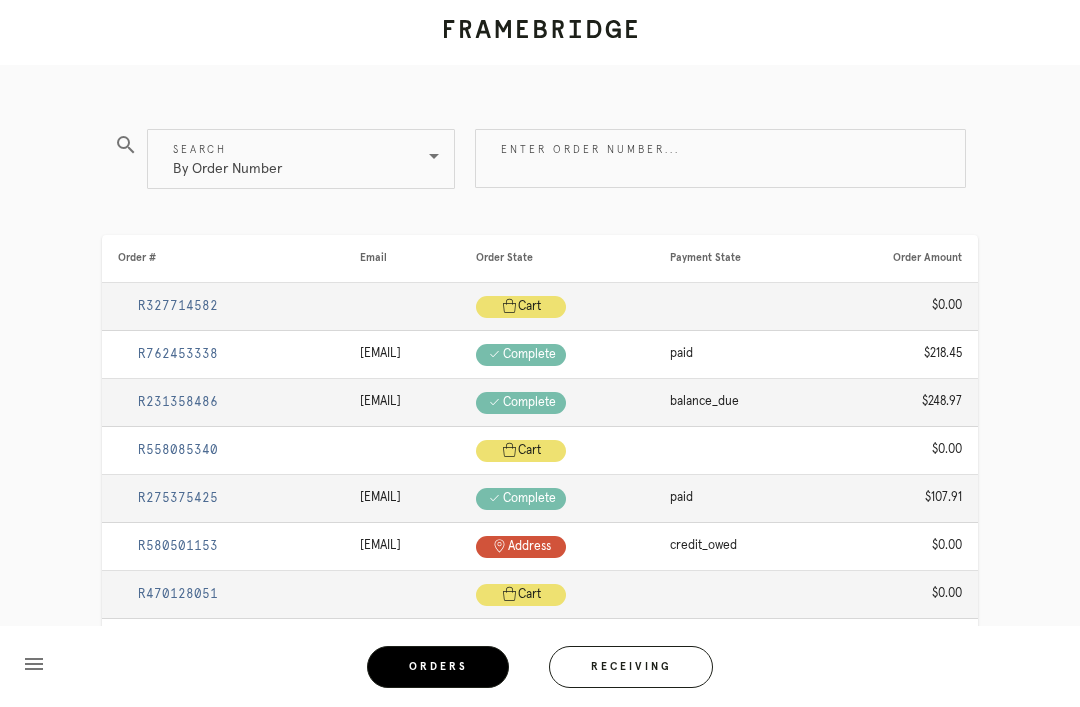click on "Receiving" at bounding box center (631, 667) 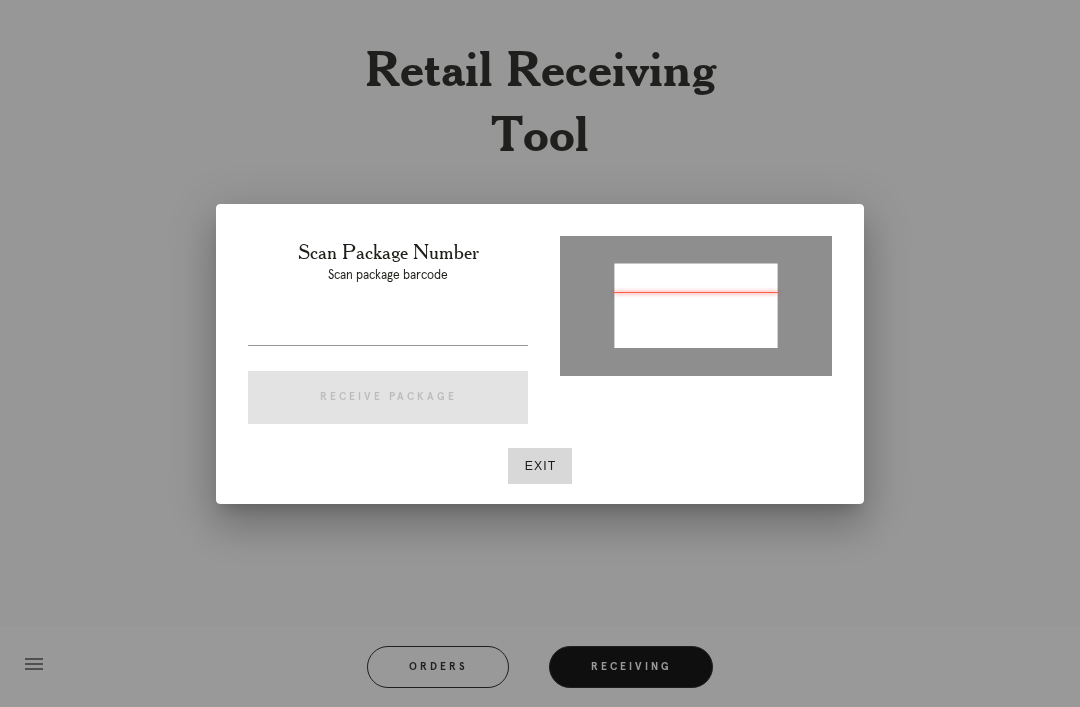 type on "P609824847922101" 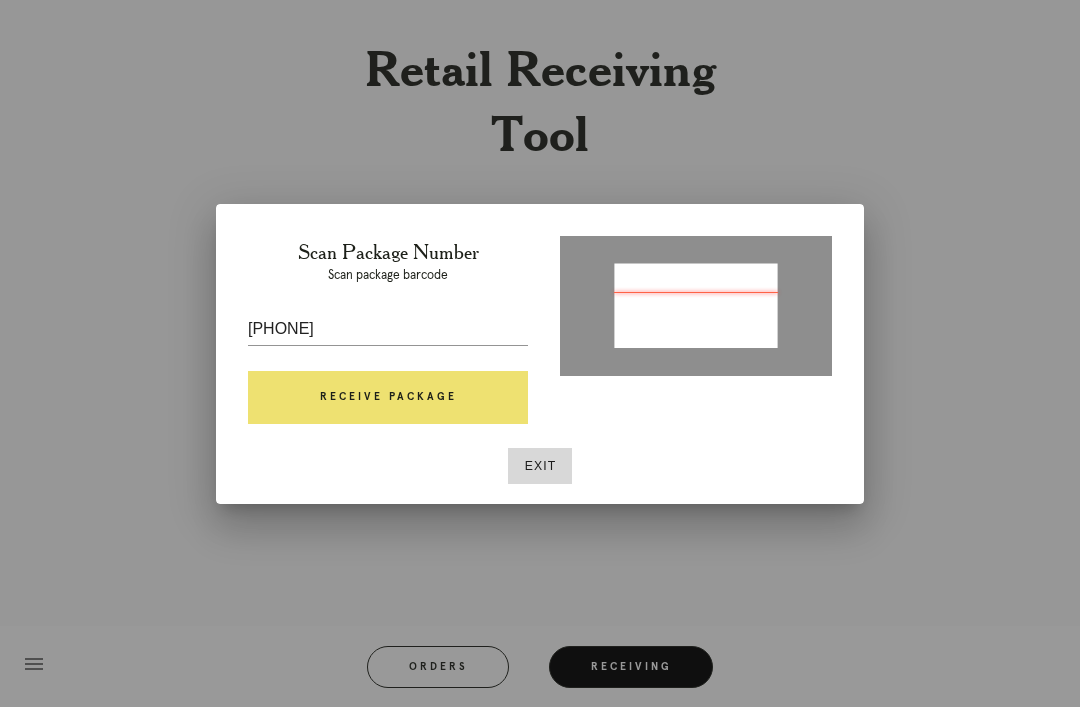 click on "Receive Package" at bounding box center [388, 398] 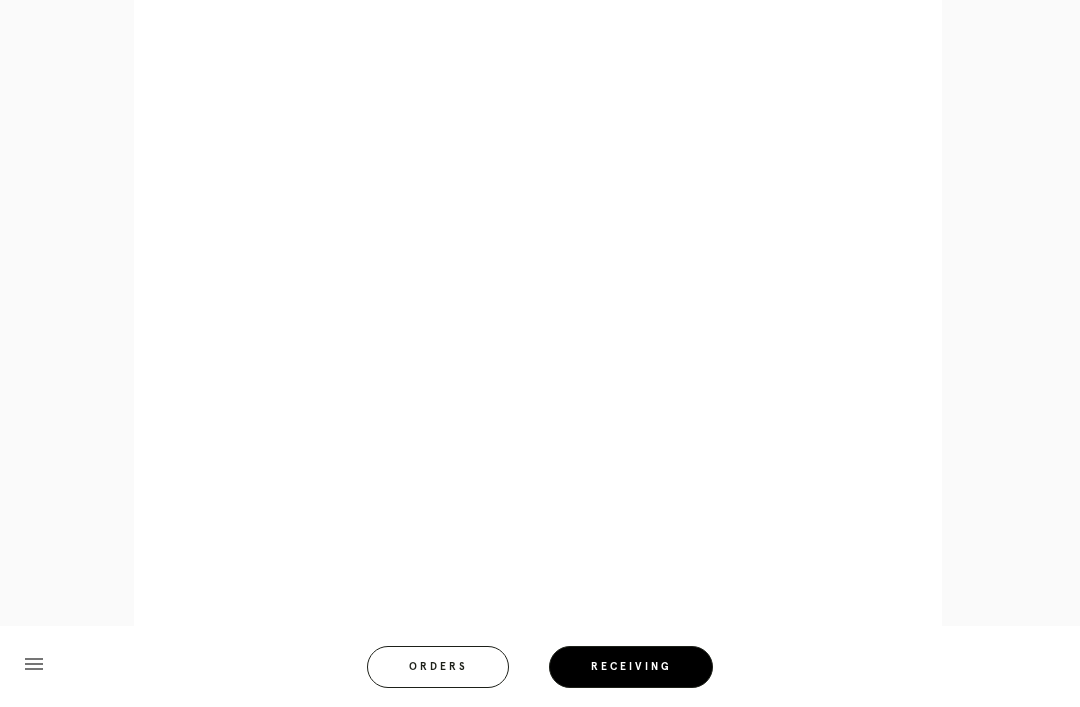scroll, scrollTop: 928, scrollLeft: 0, axis: vertical 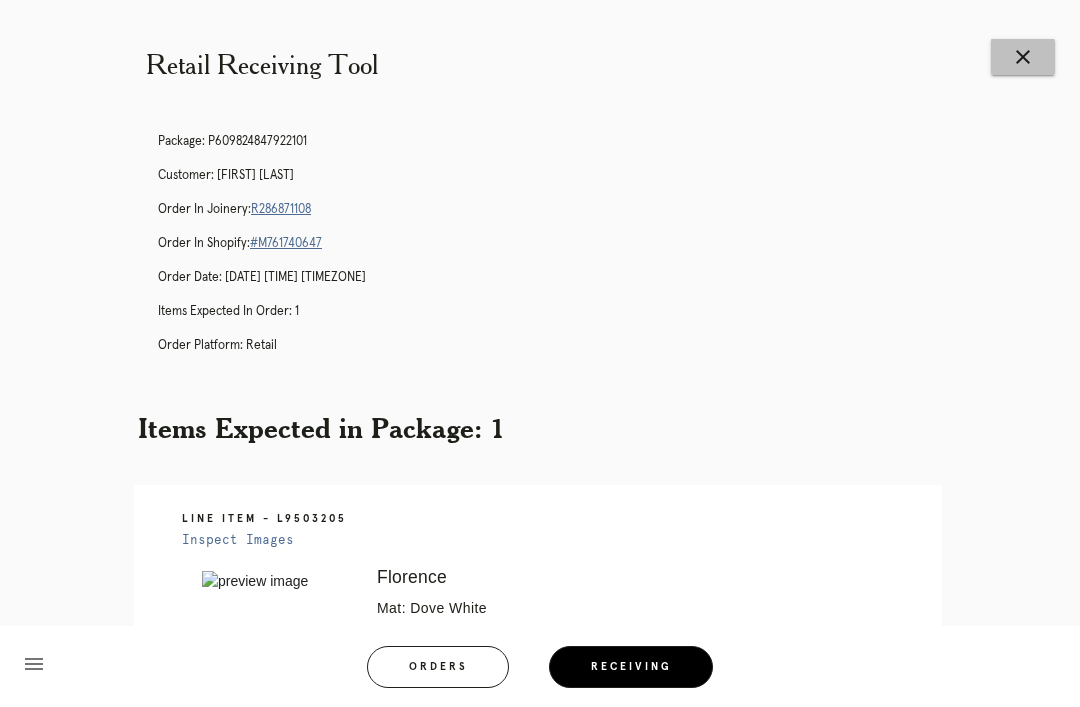 click on "close" at bounding box center [1023, 57] 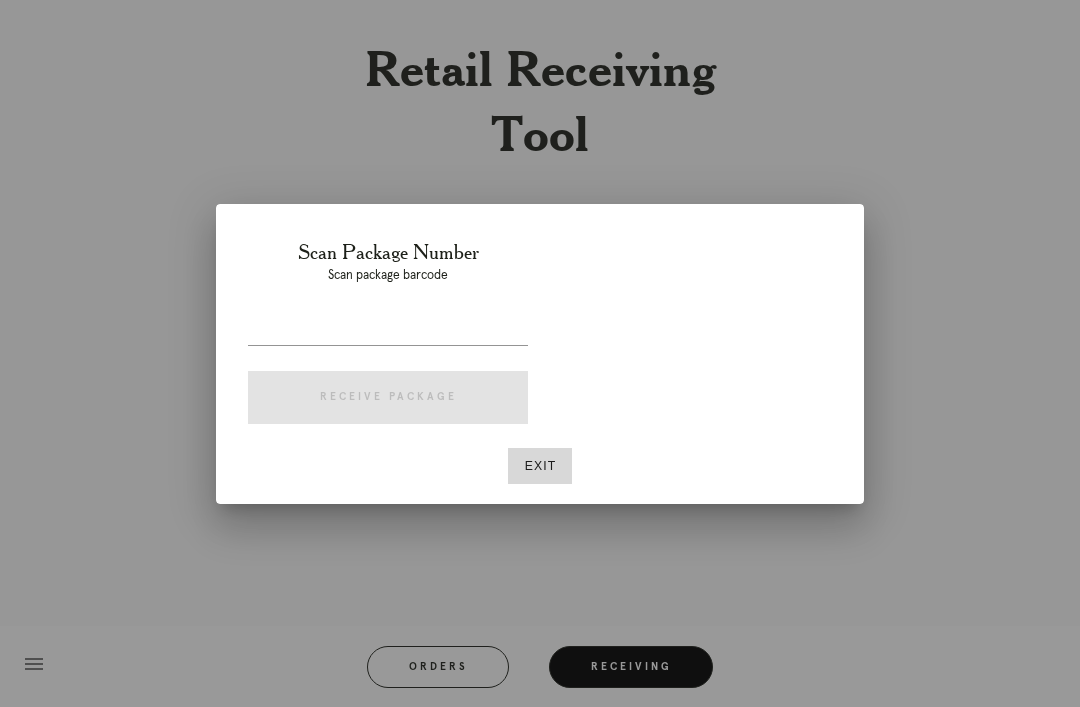 scroll, scrollTop: 0, scrollLeft: 0, axis: both 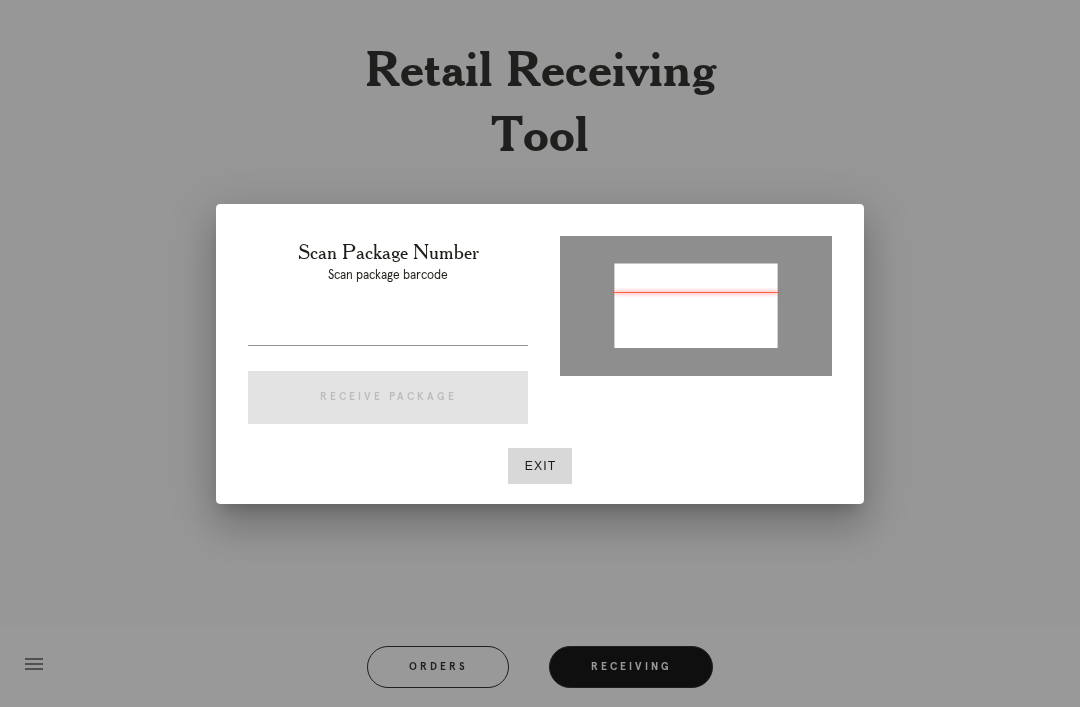 type on "P104514426217003" 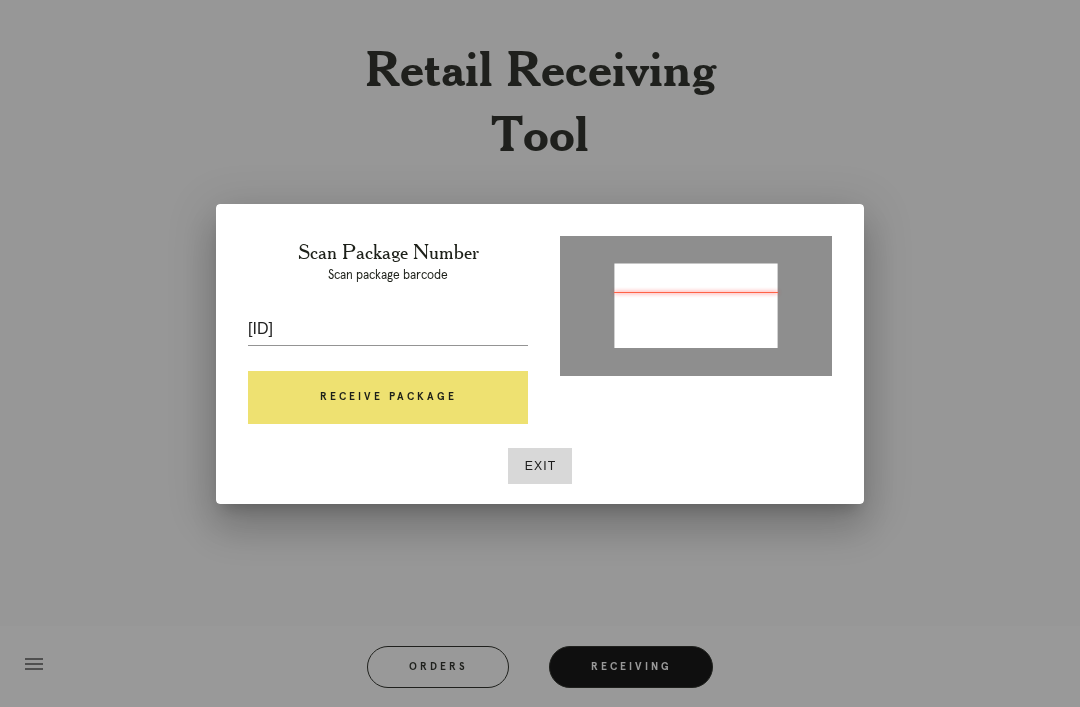 click on "Scan Package Number   Scan package barcode   P104514426217003   Receive Package" at bounding box center [388, 336] 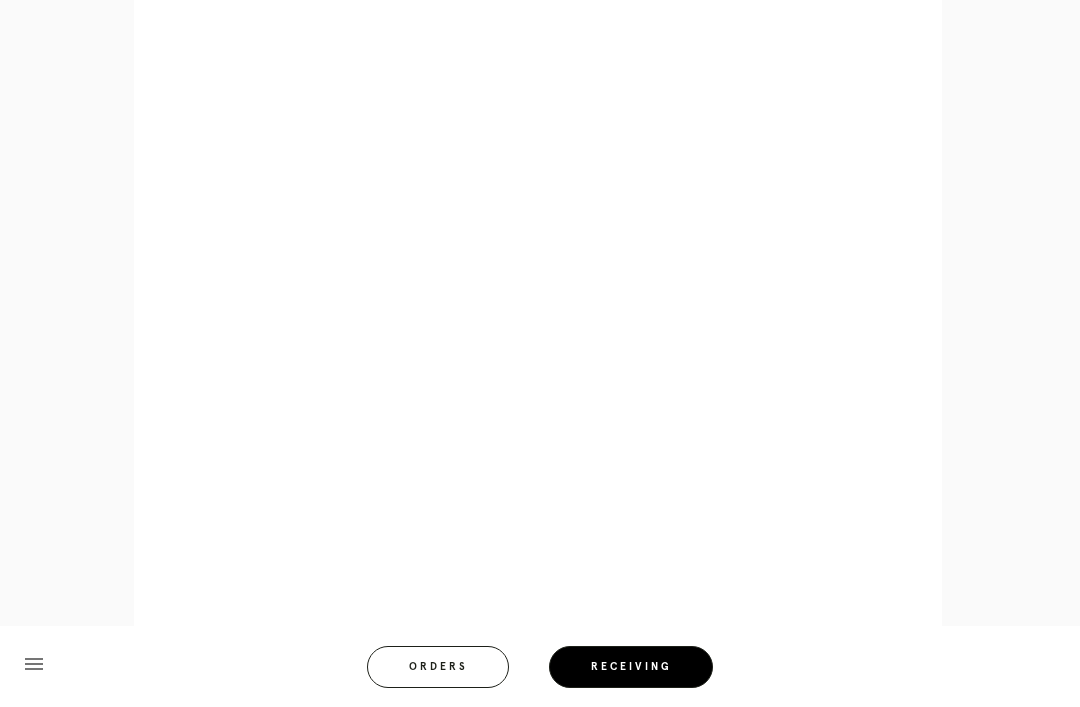 scroll, scrollTop: 964, scrollLeft: 0, axis: vertical 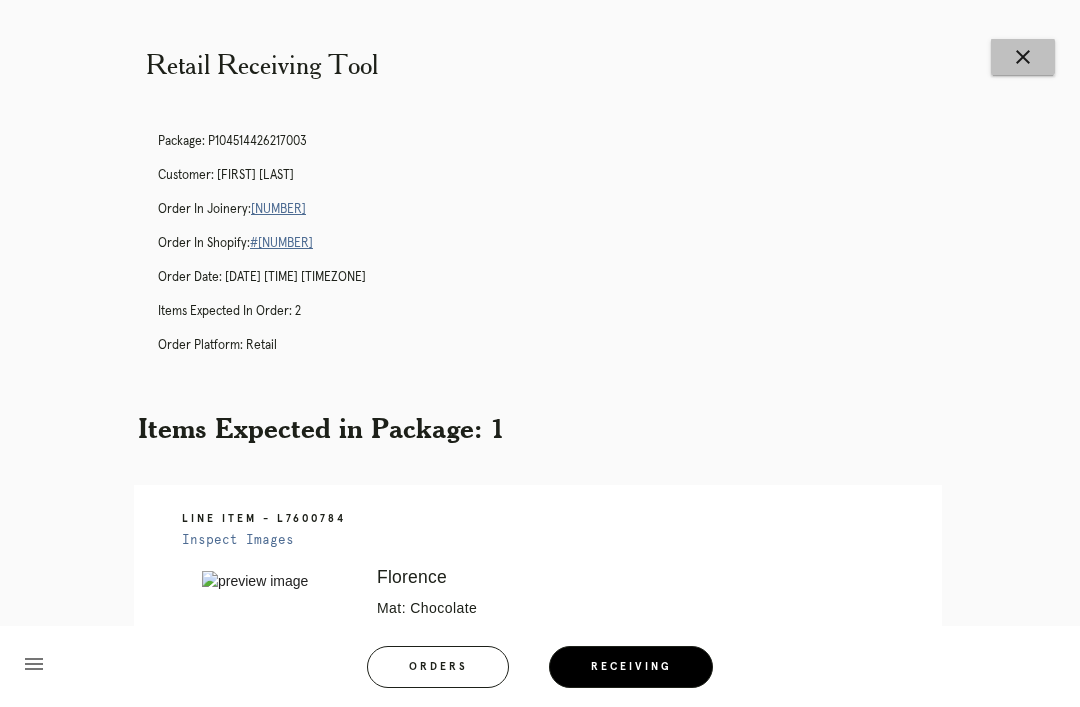 click on "close" at bounding box center [1023, 57] 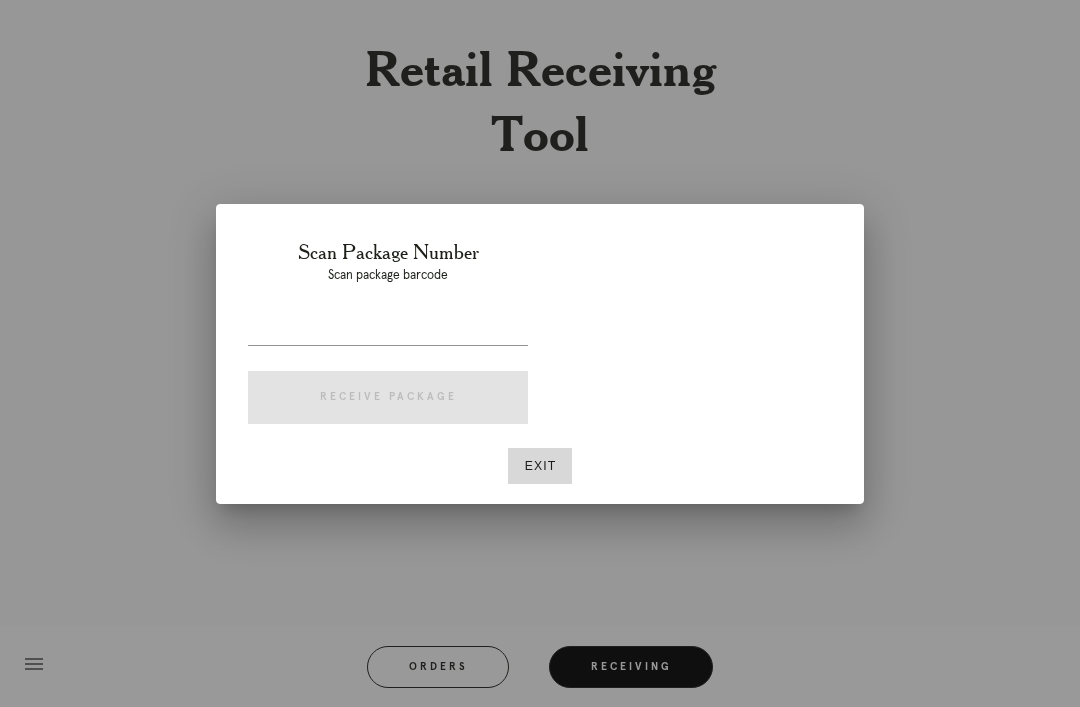 scroll, scrollTop: 0, scrollLeft: 0, axis: both 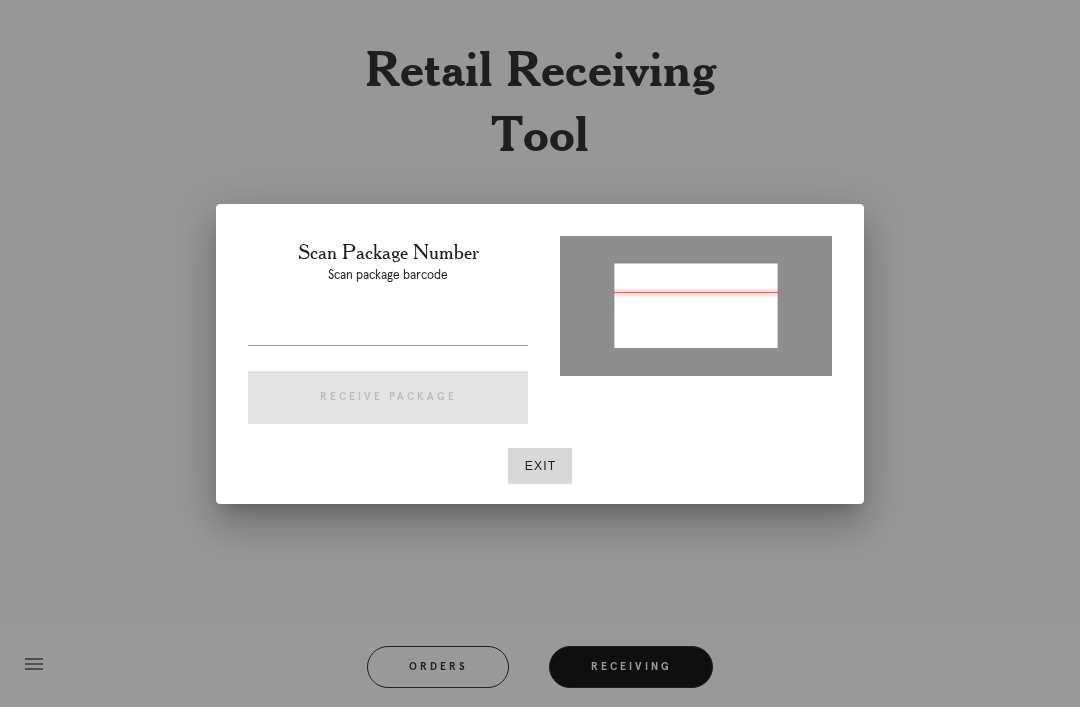 type on "P967343430910878" 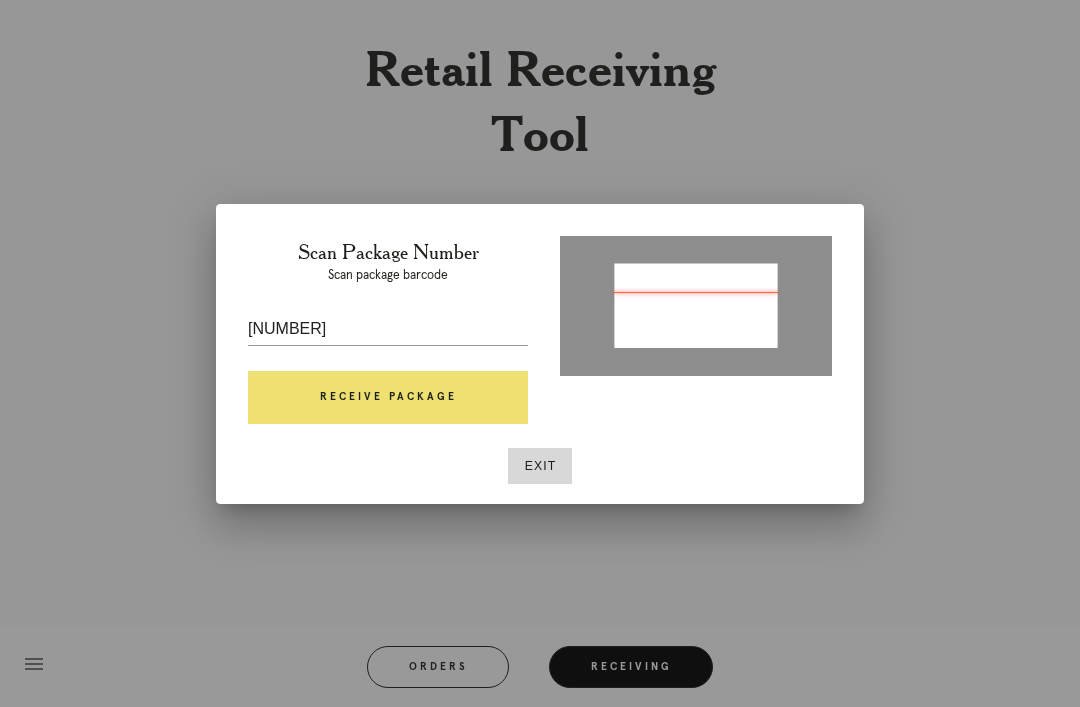 click on "Receive Package" at bounding box center (388, 398) 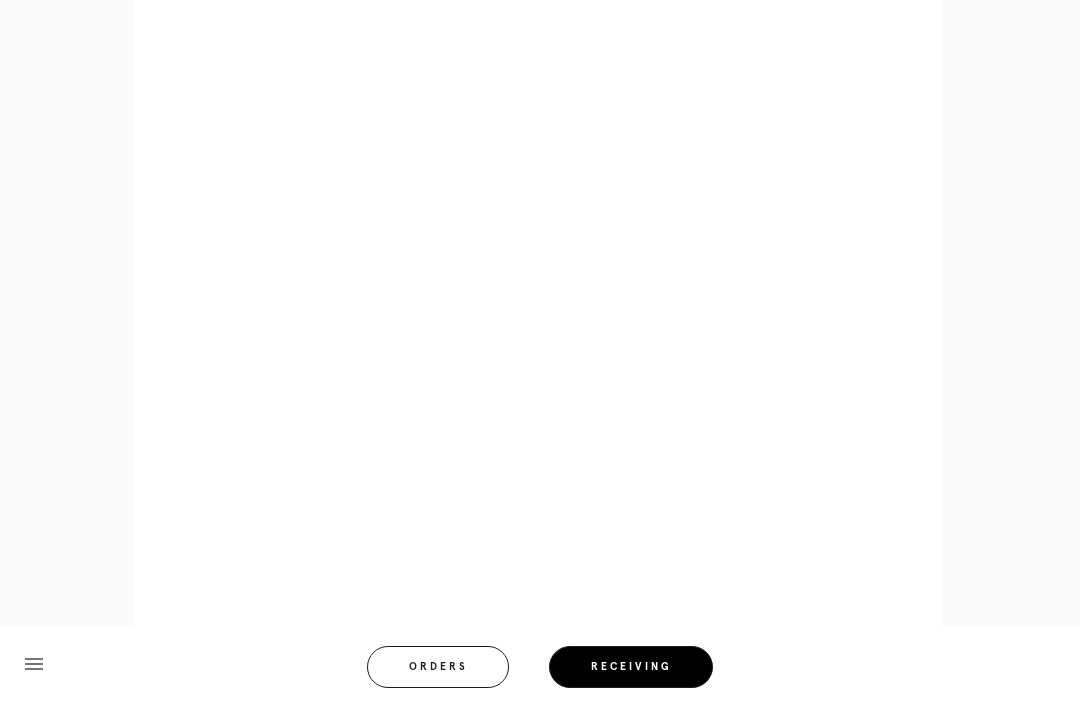scroll, scrollTop: 910, scrollLeft: 0, axis: vertical 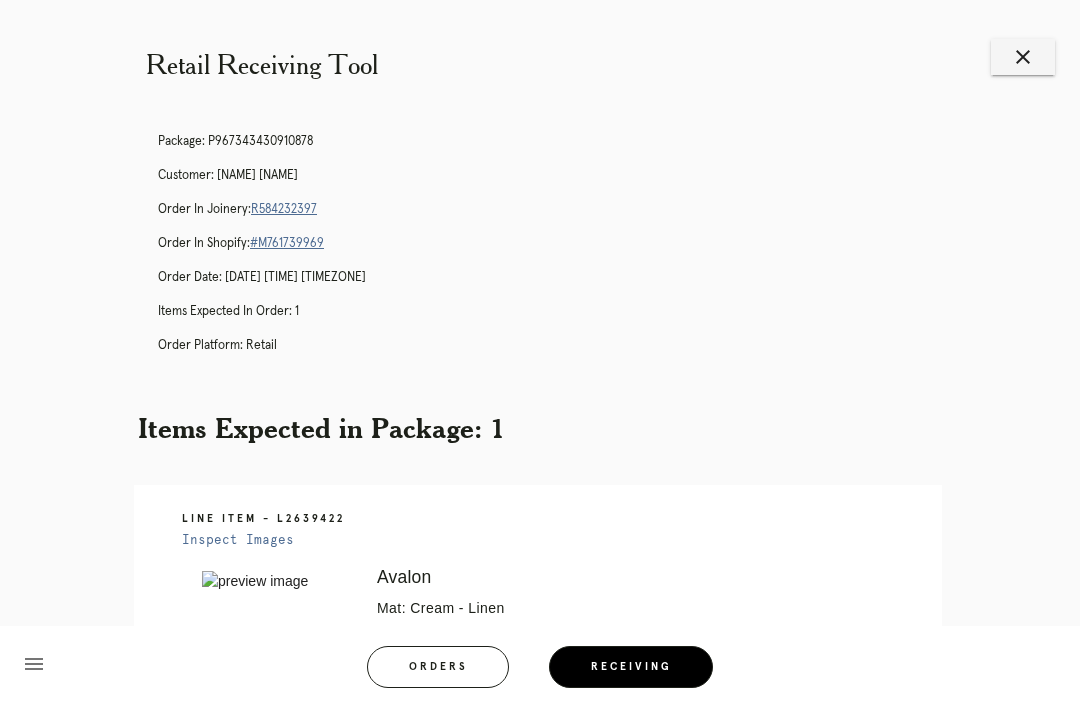 click on "close" at bounding box center (1023, 57) 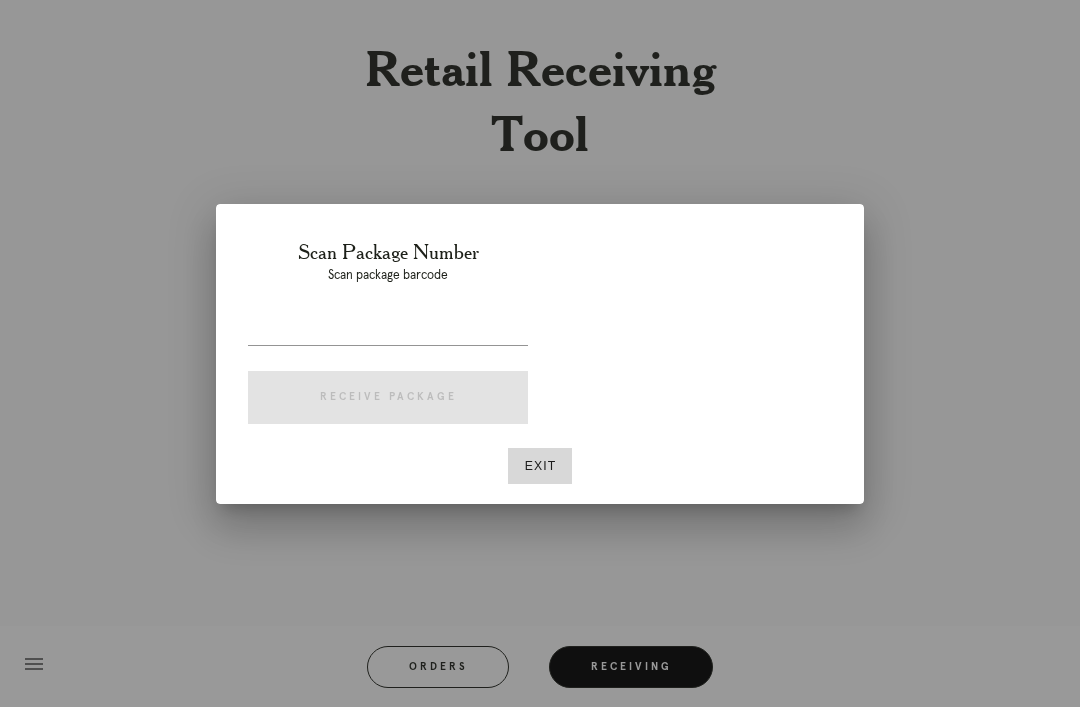 scroll, scrollTop: 0, scrollLeft: 0, axis: both 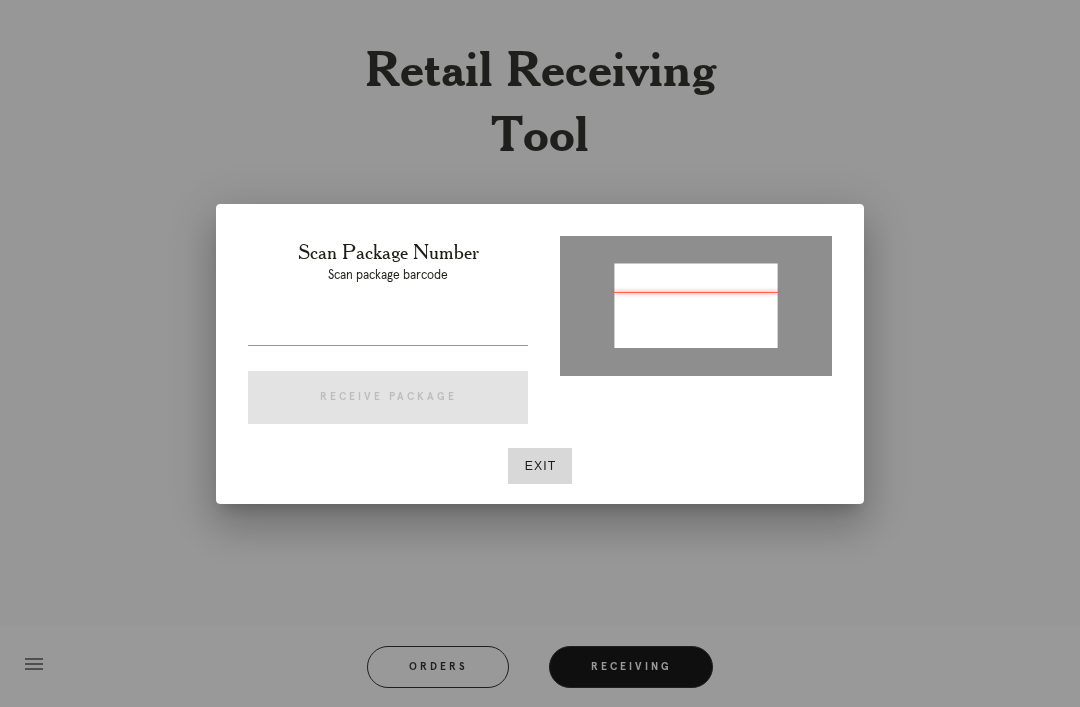 type on "P317301077182183" 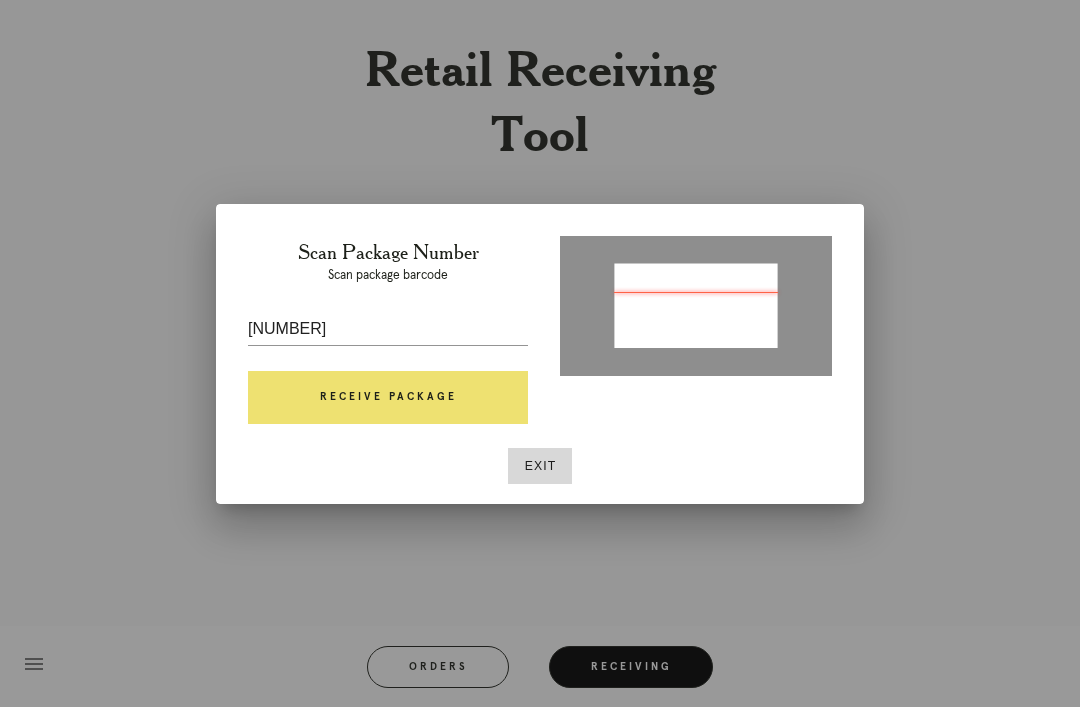 click on "Receive Package" at bounding box center [388, 398] 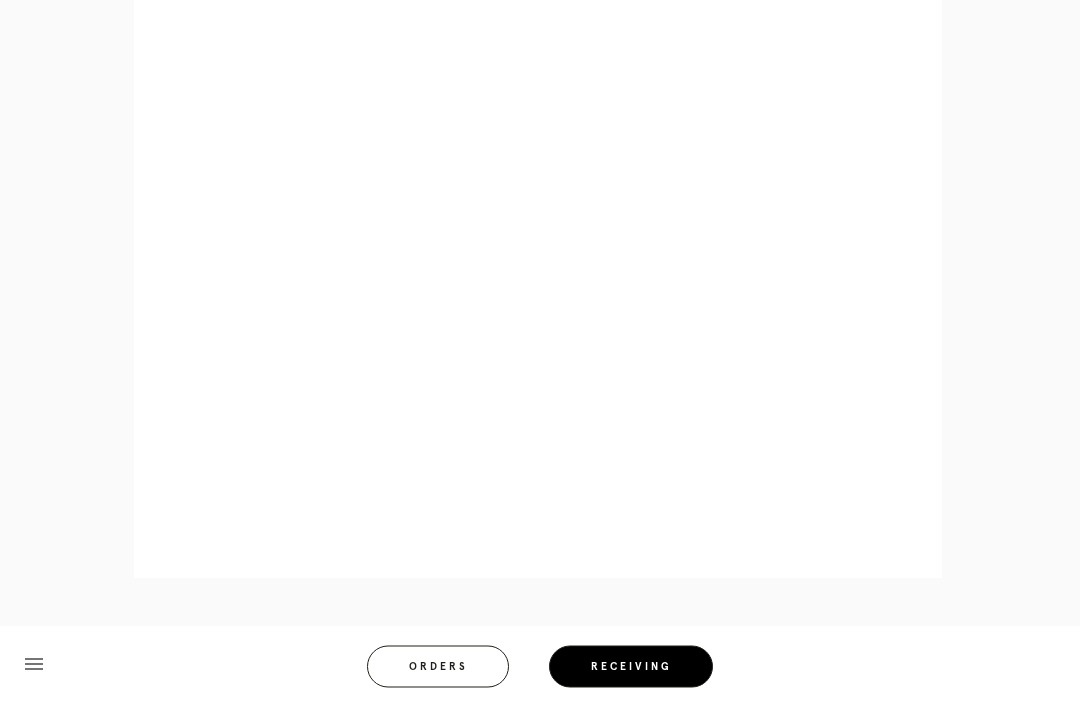 scroll, scrollTop: 928, scrollLeft: 0, axis: vertical 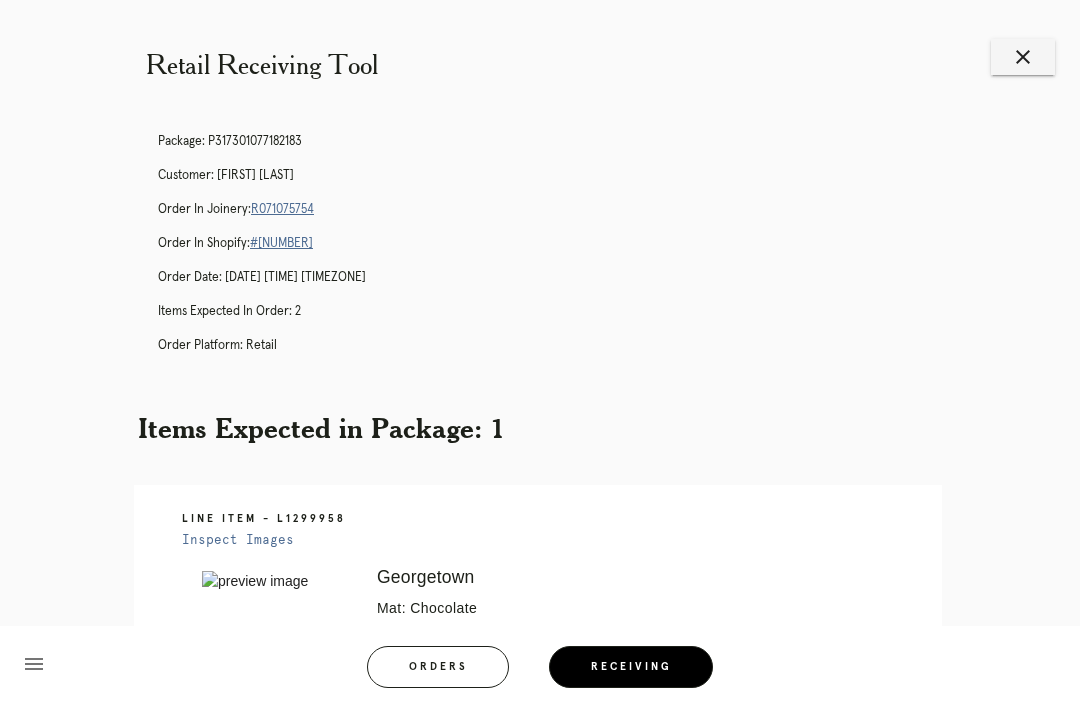 click on "close" at bounding box center (1023, 57) 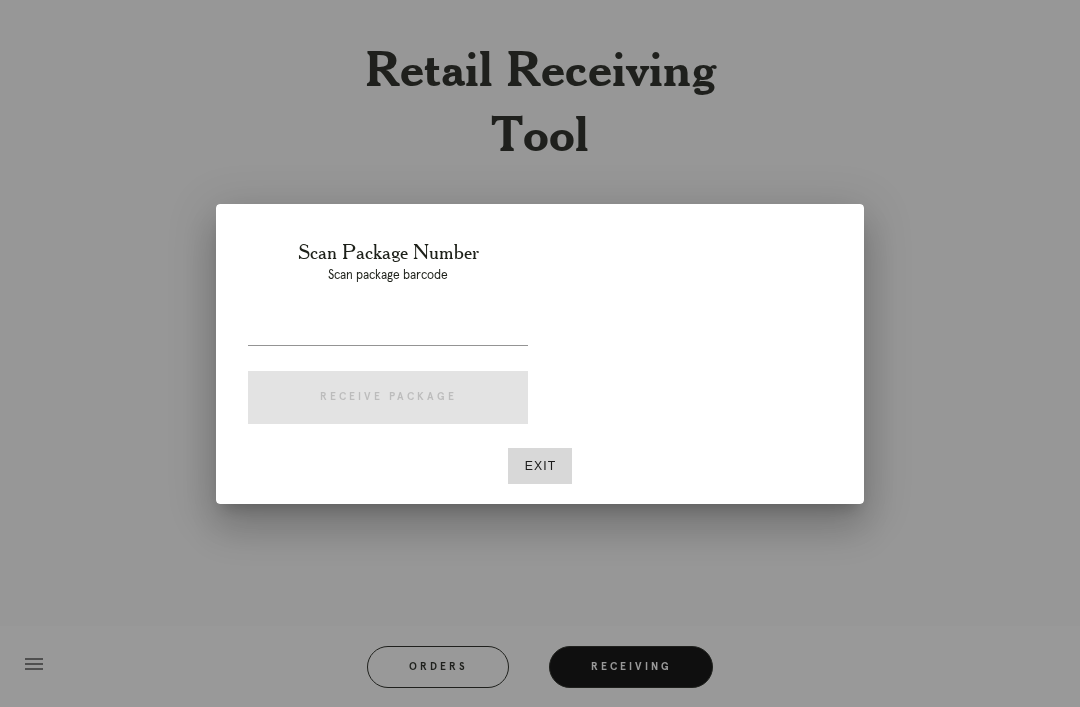 scroll, scrollTop: 0, scrollLeft: 0, axis: both 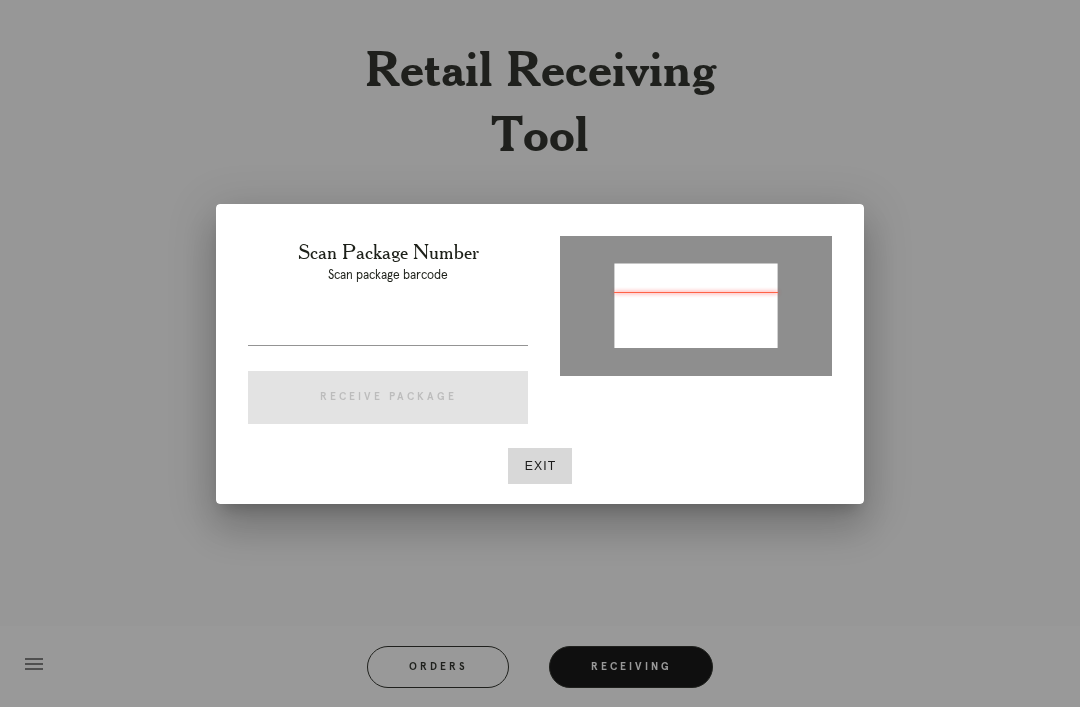 type on "P908446535413514" 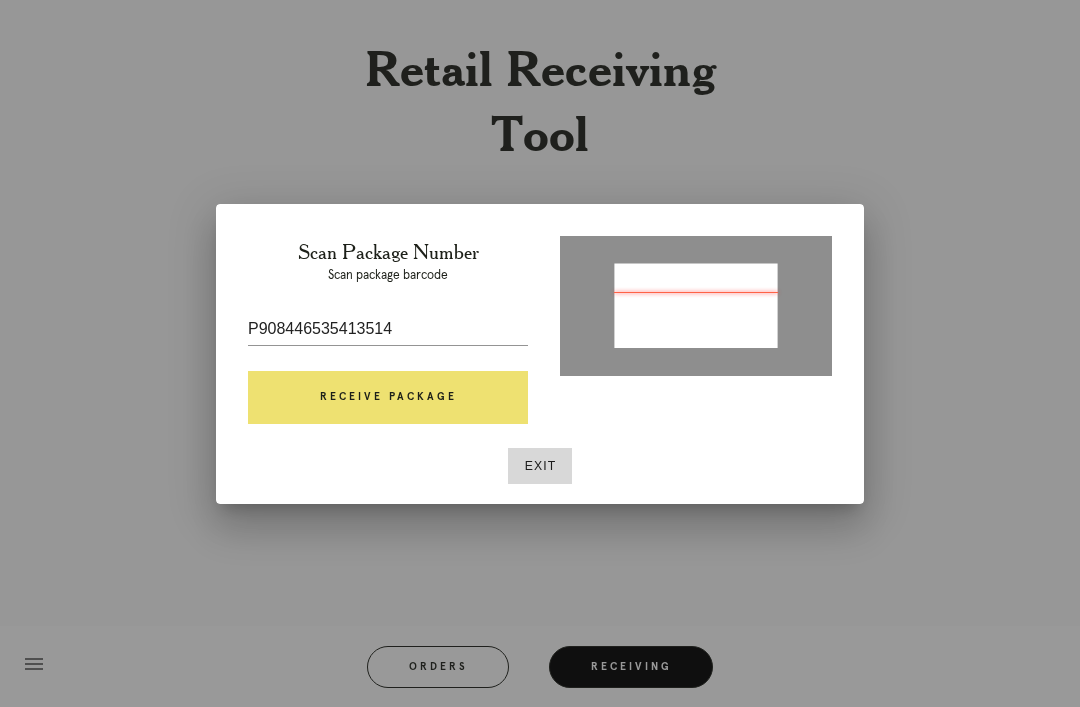 click on "Receive Package" at bounding box center [388, 398] 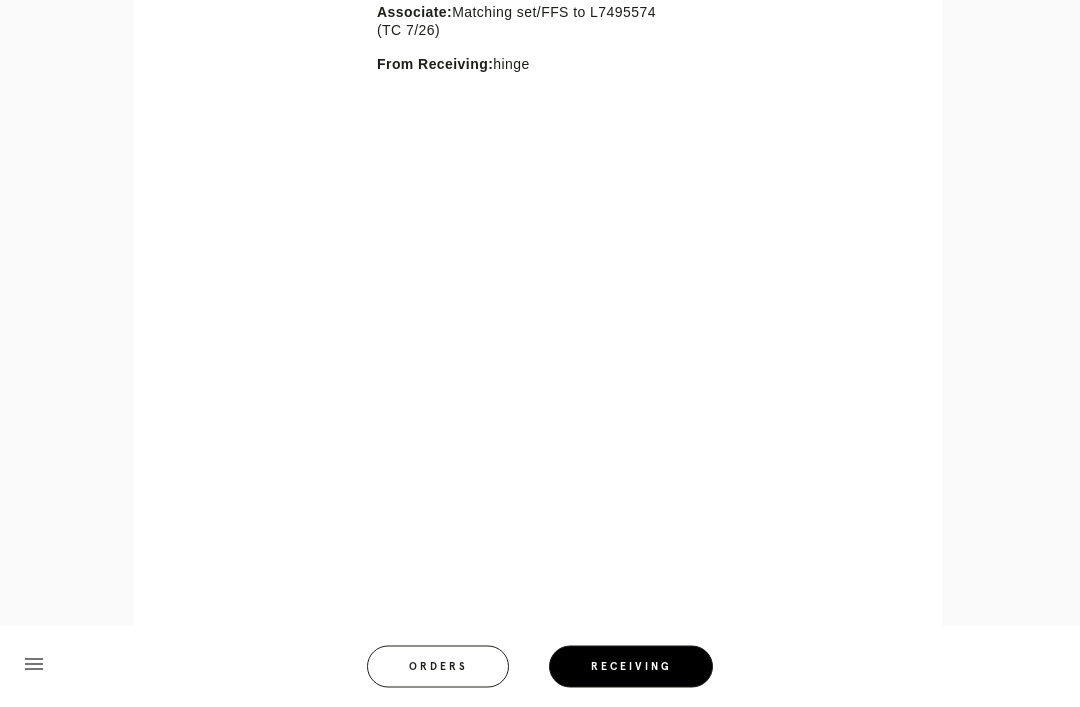 scroll, scrollTop: 866, scrollLeft: 0, axis: vertical 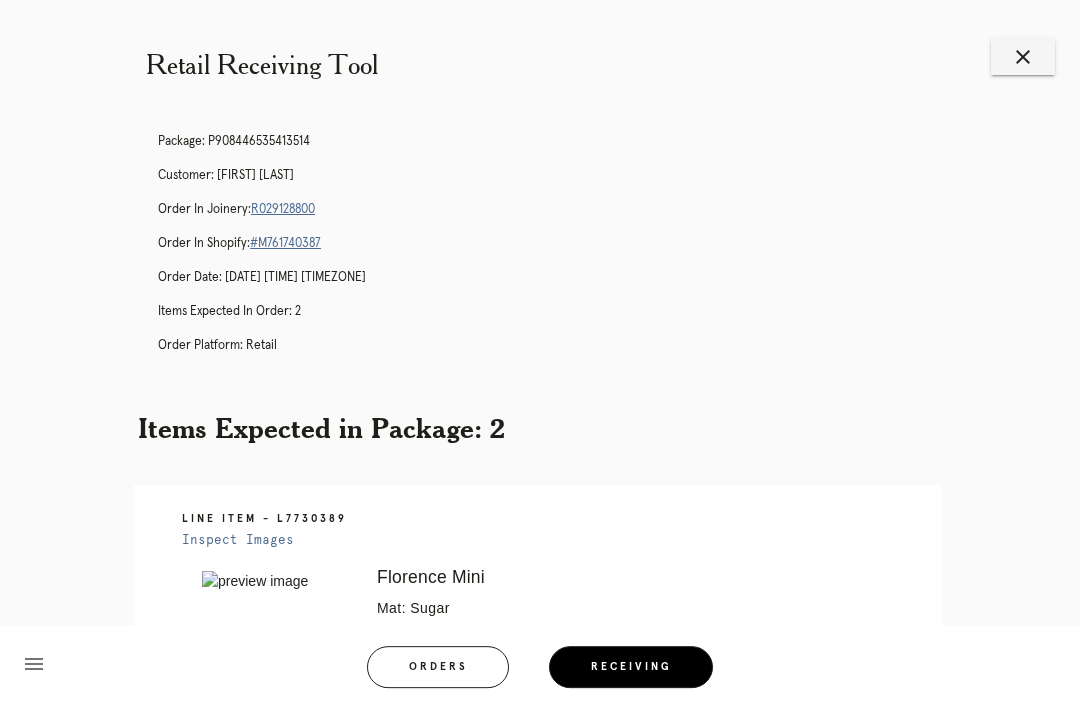 click on "close" at bounding box center [1023, 57] 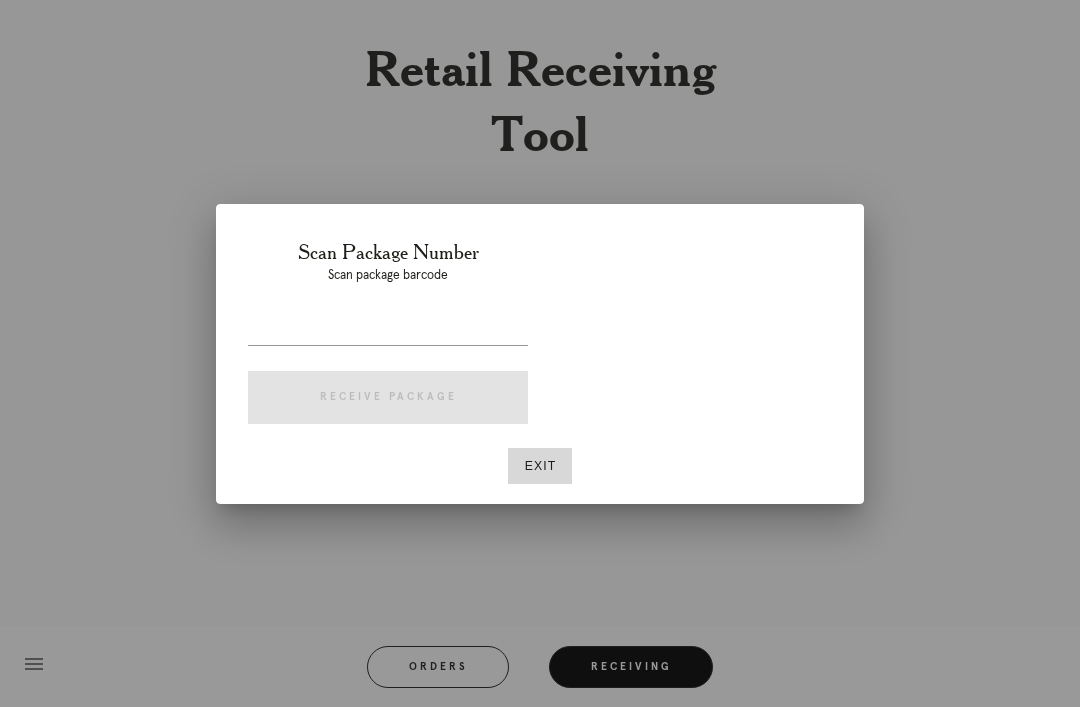 scroll, scrollTop: 0, scrollLeft: 0, axis: both 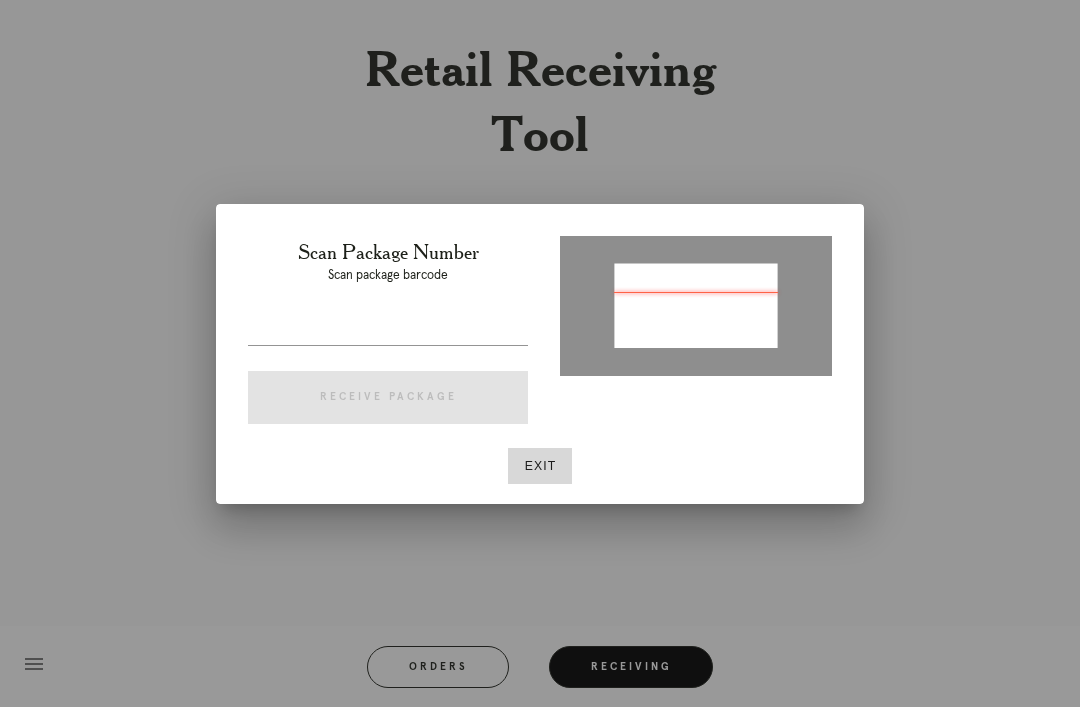 type on "P147115334995488" 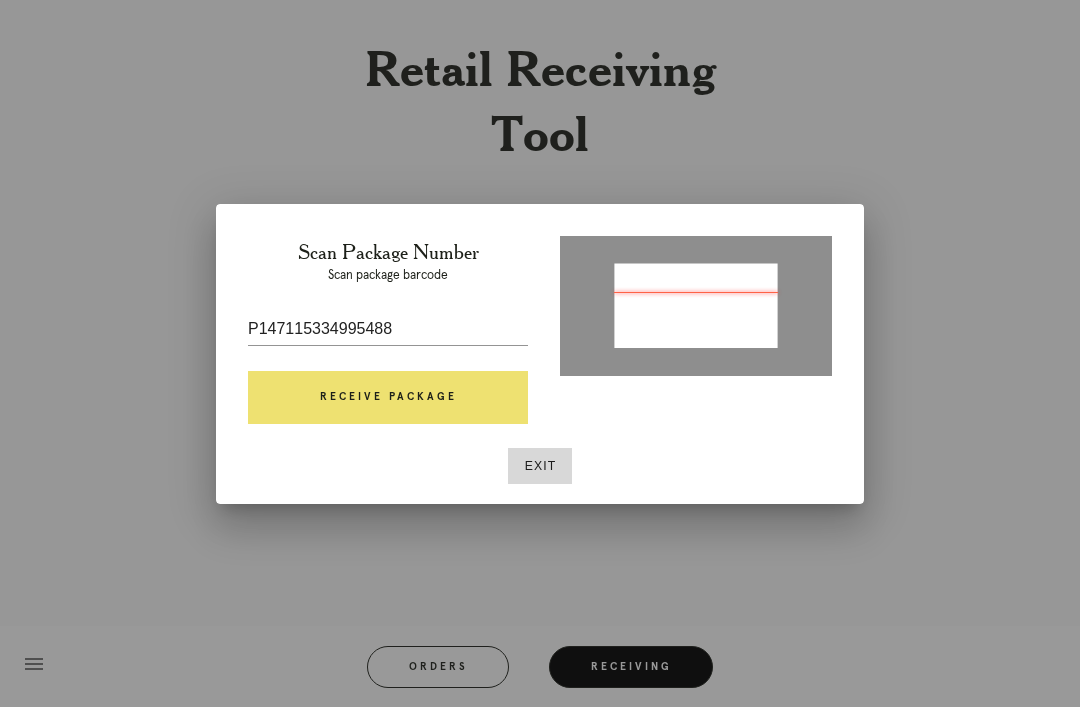 click on "Receive Package" at bounding box center [388, 398] 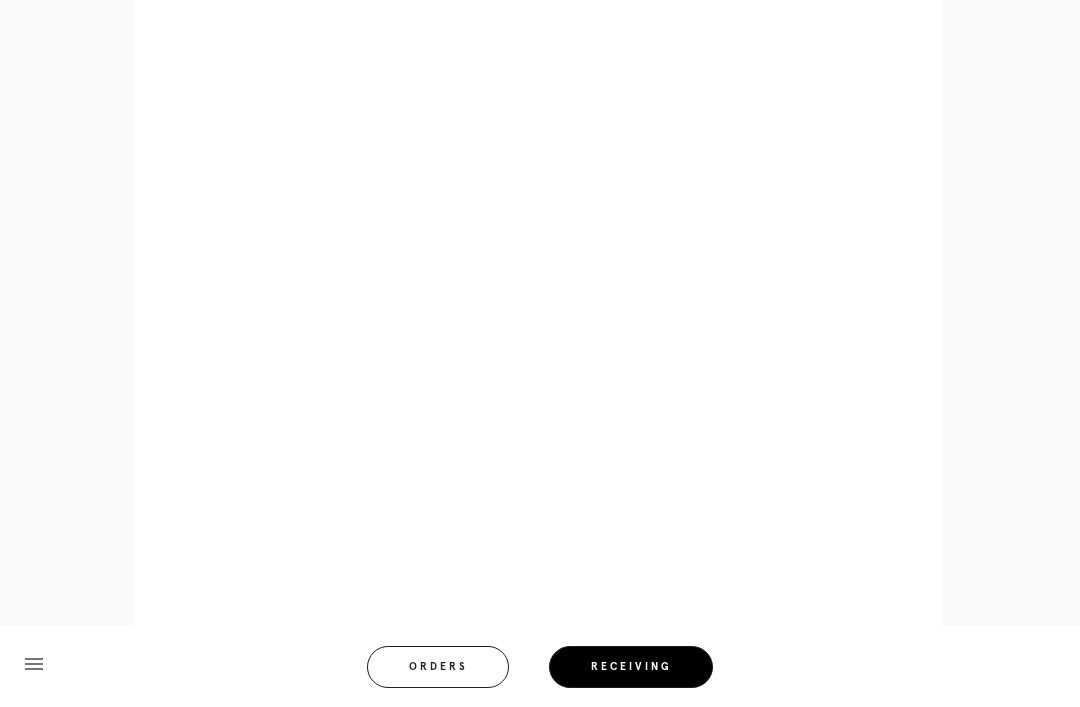 scroll, scrollTop: 910, scrollLeft: 0, axis: vertical 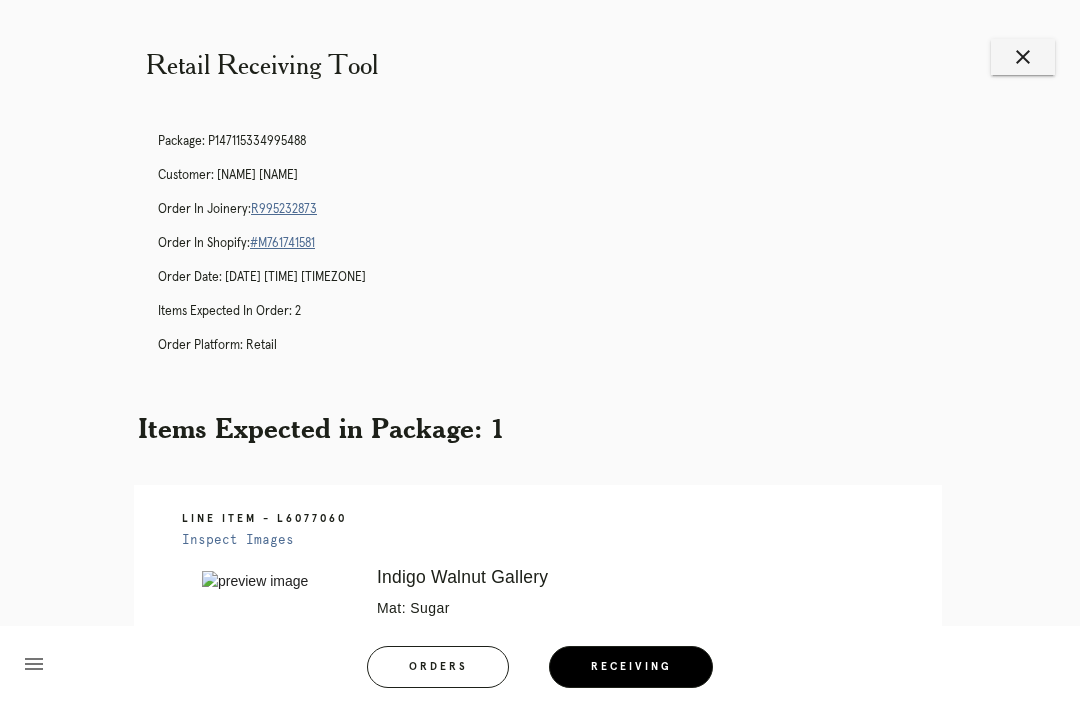 click on "close" at bounding box center [1023, 57] 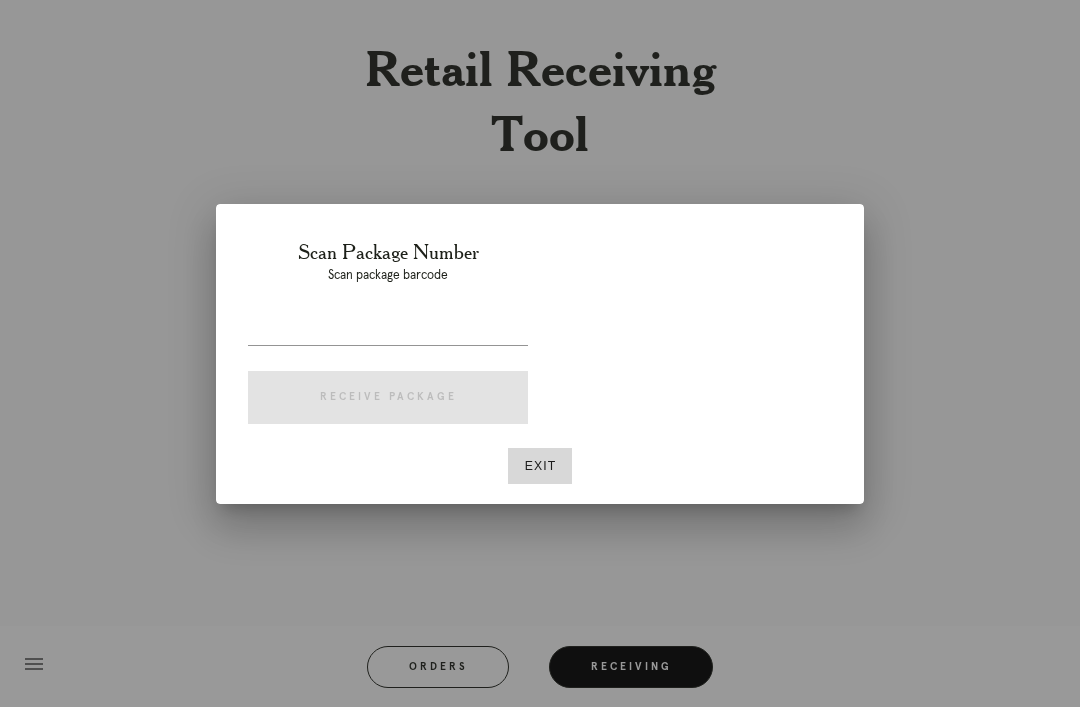 scroll, scrollTop: 0, scrollLeft: 0, axis: both 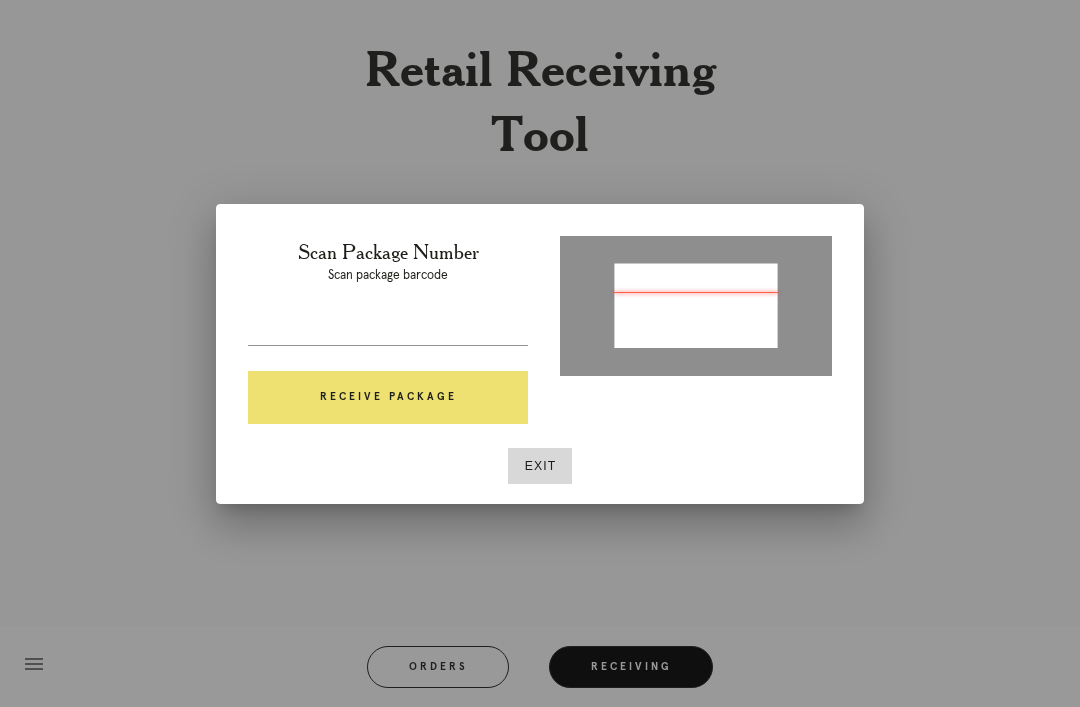type on "[NUMBER]" 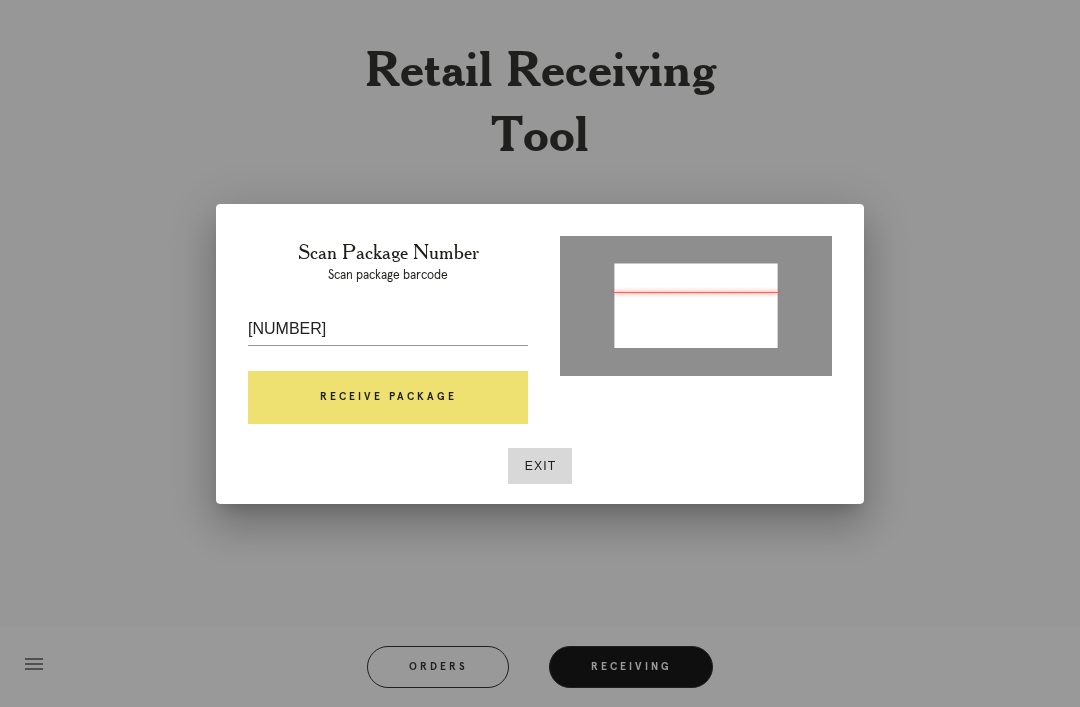 click on "Receive Package" at bounding box center (388, 398) 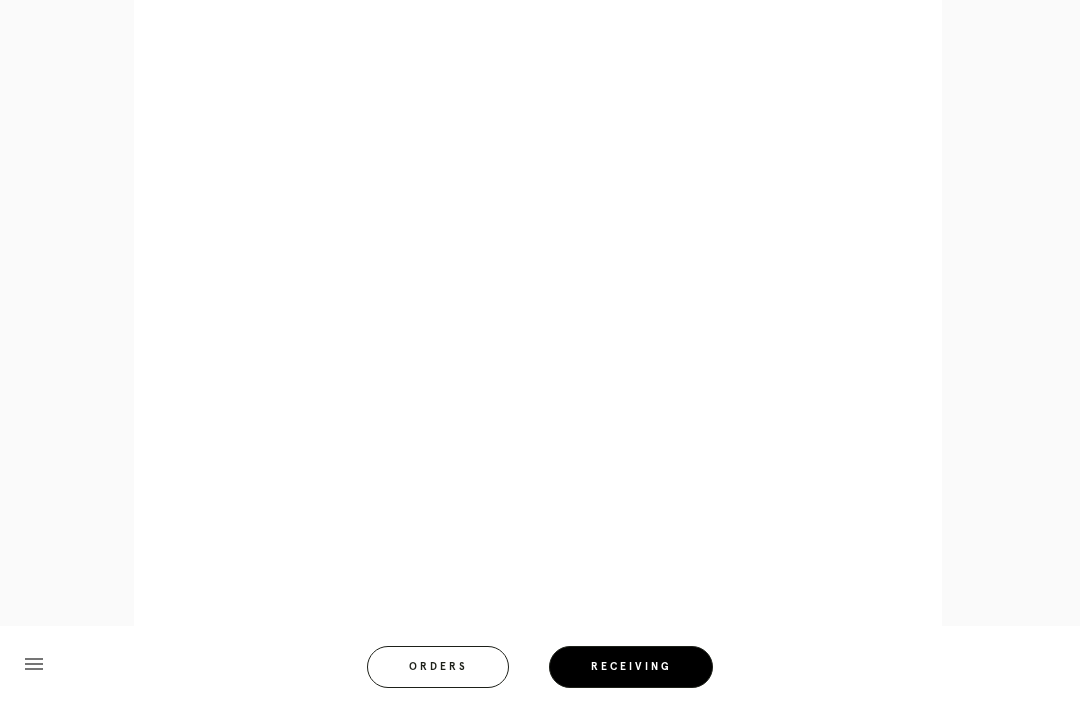 scroll, scrollTop: 910, scrollLeft: 0, axis: vertical 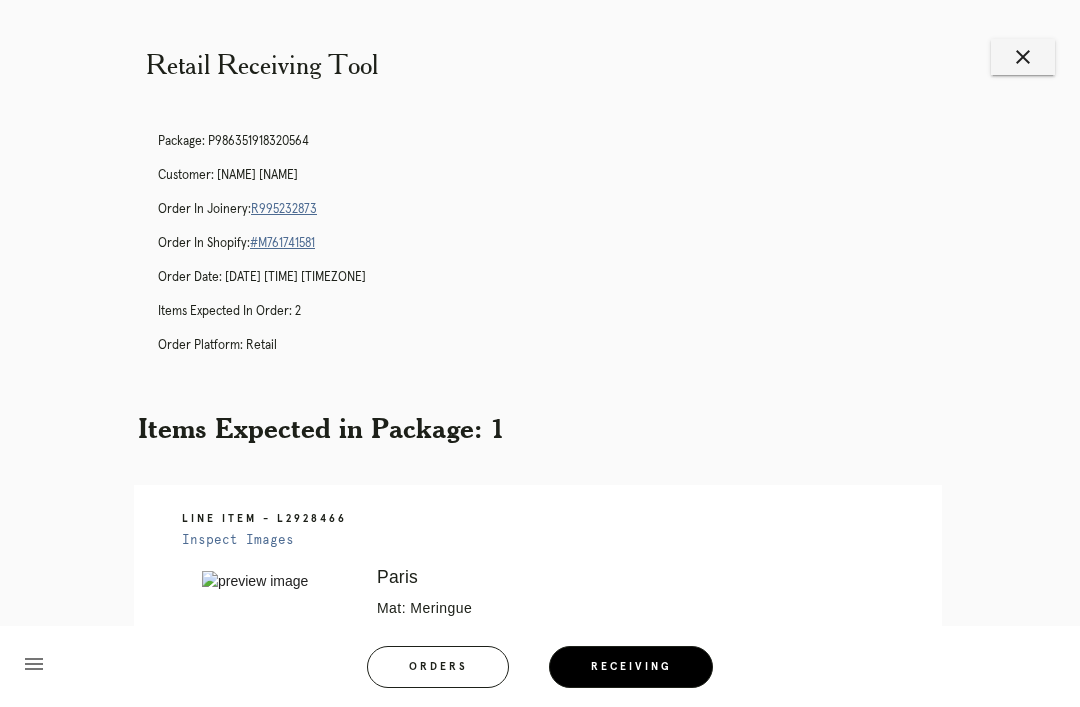 click on "close" at bounding box center (1023, 57) 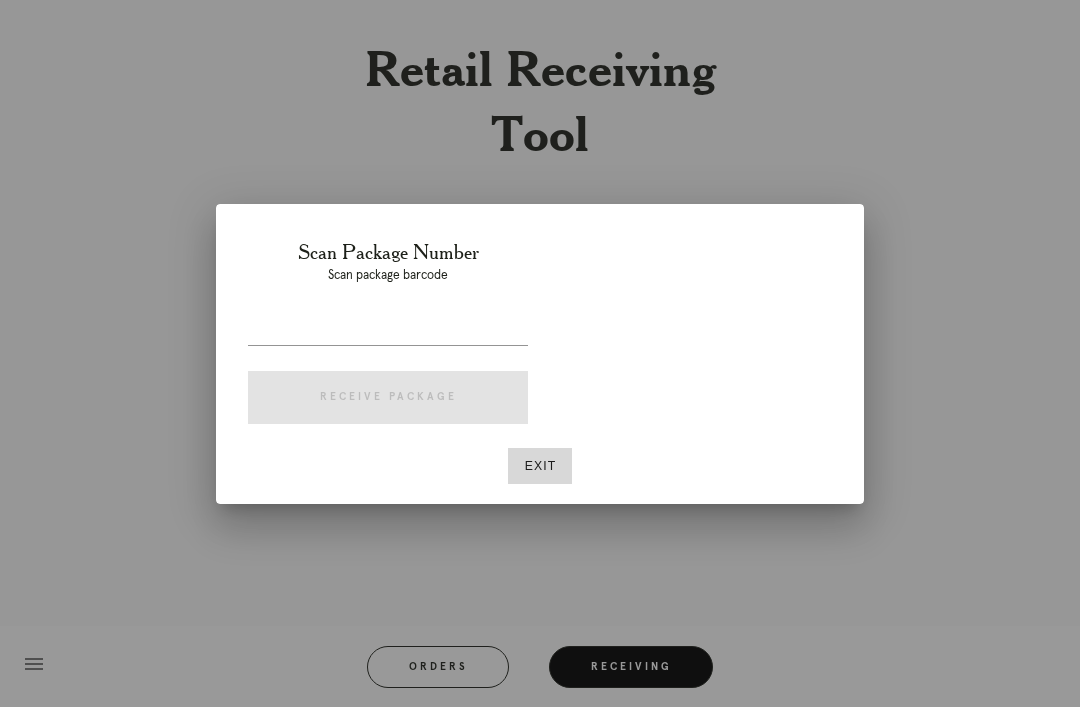 scroll, scrollTop: 0, scrollLeft: 0, axis: both 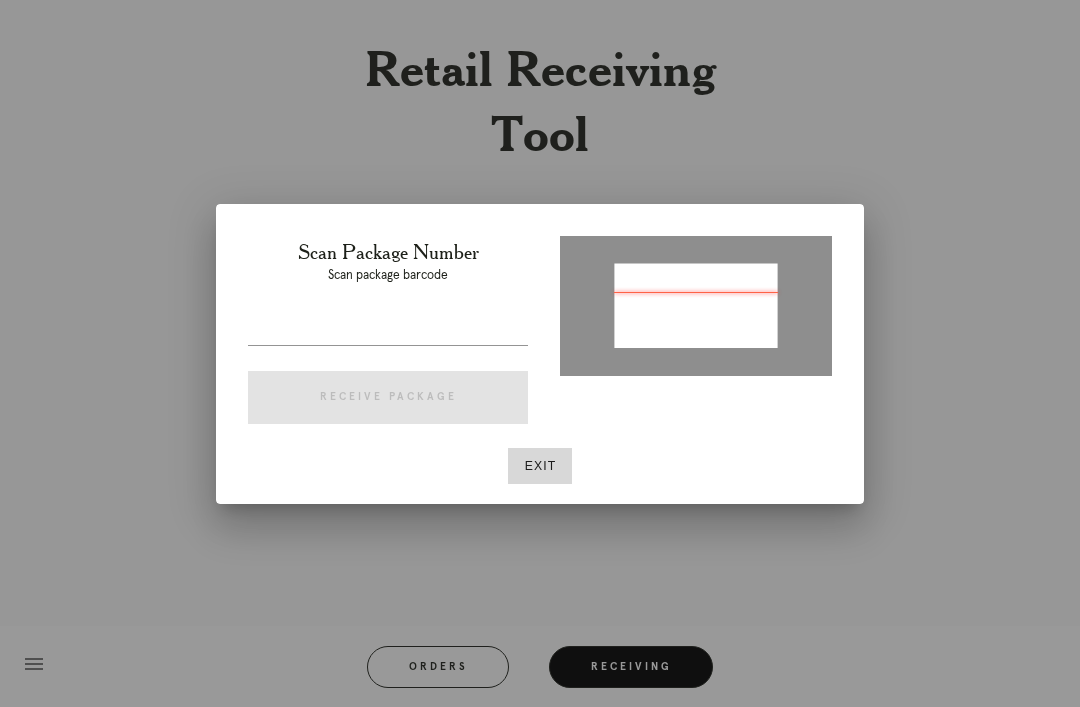type on "P748090723605476" 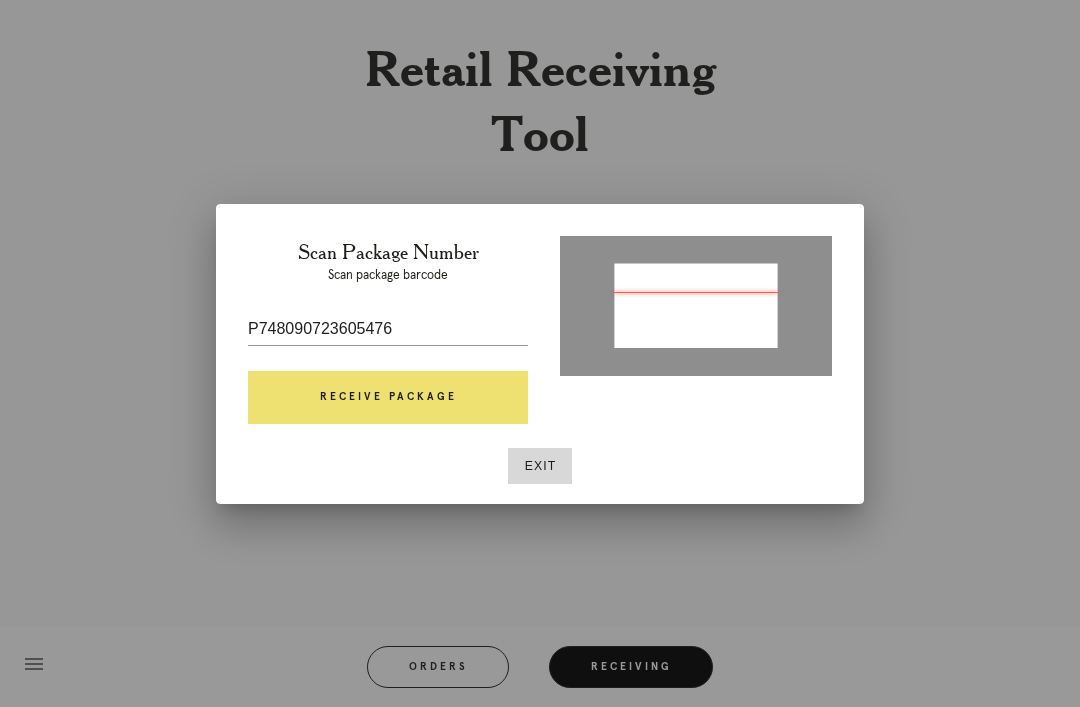 click on "Receive Package" at bounding box center [388, 398] 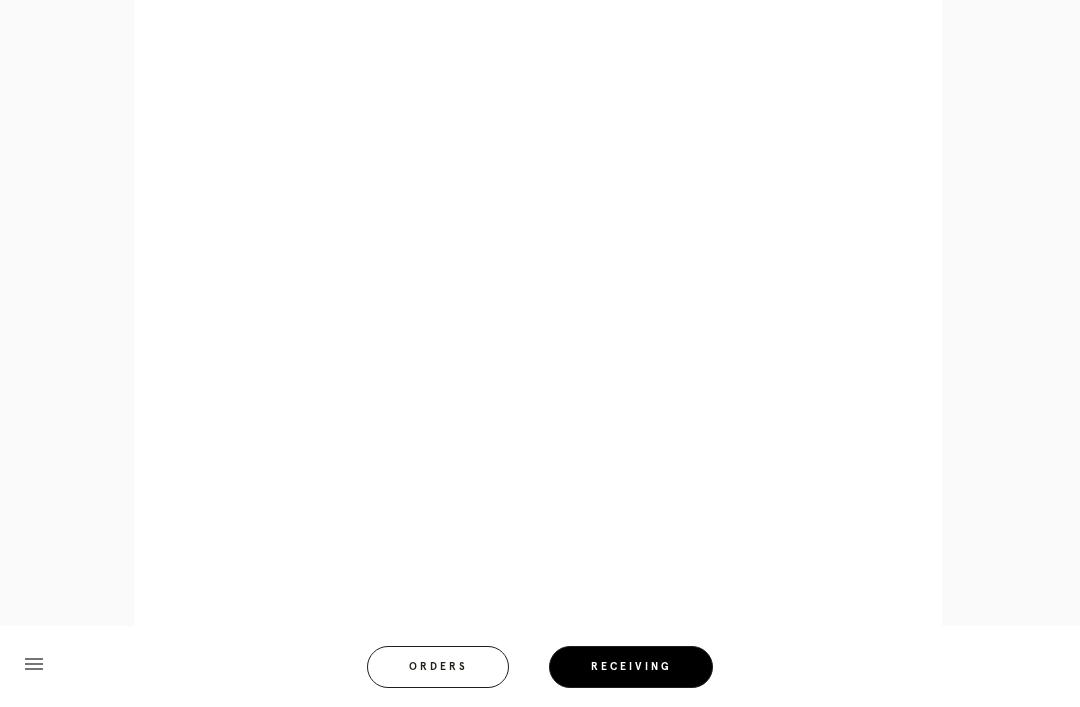scroll, scrollTop: 964, scrollLeft: 0, axis: vertical 